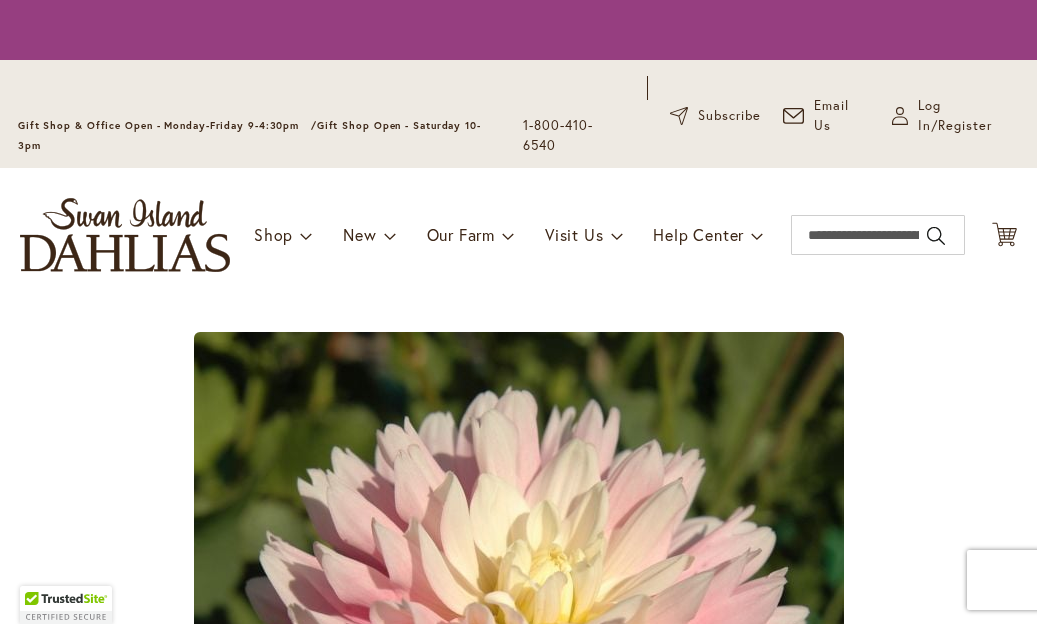 scroll, scrollTop: 0, scrollLeft: 0, axis: both 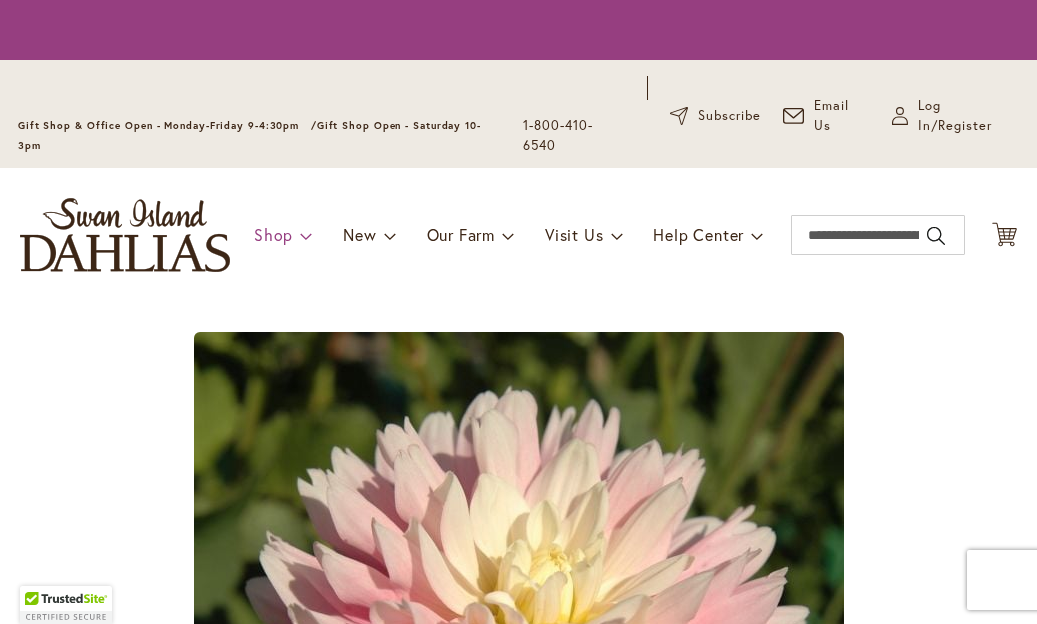 click at bounding box center [306, 235] 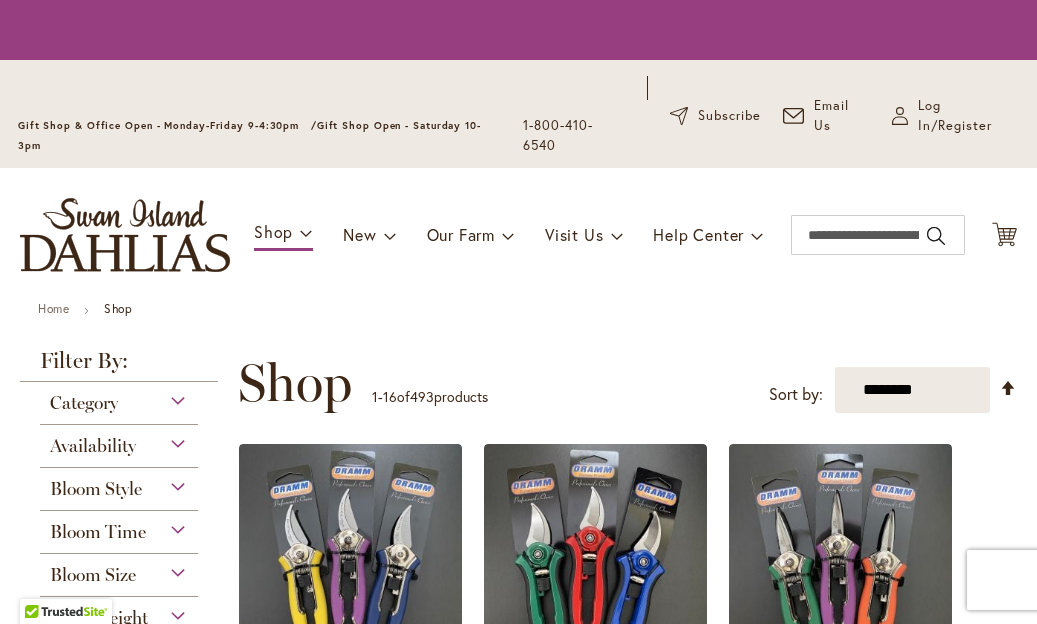 scroll, scrollTop: 0, scrollLeft: 0, axis: both 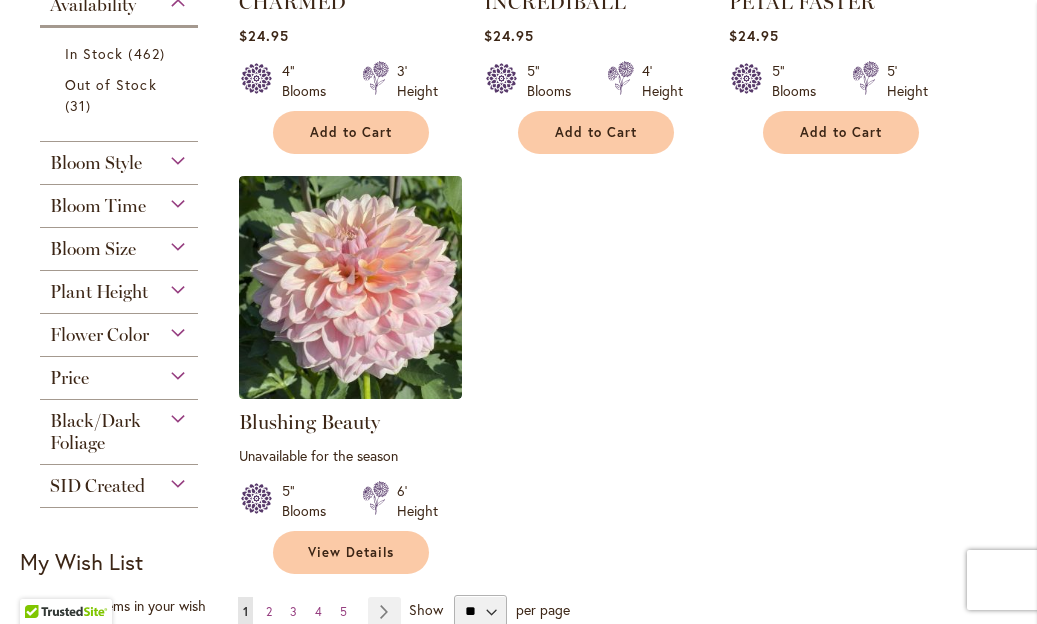 click on "Bloom Style" at bounding box center [119, 158] 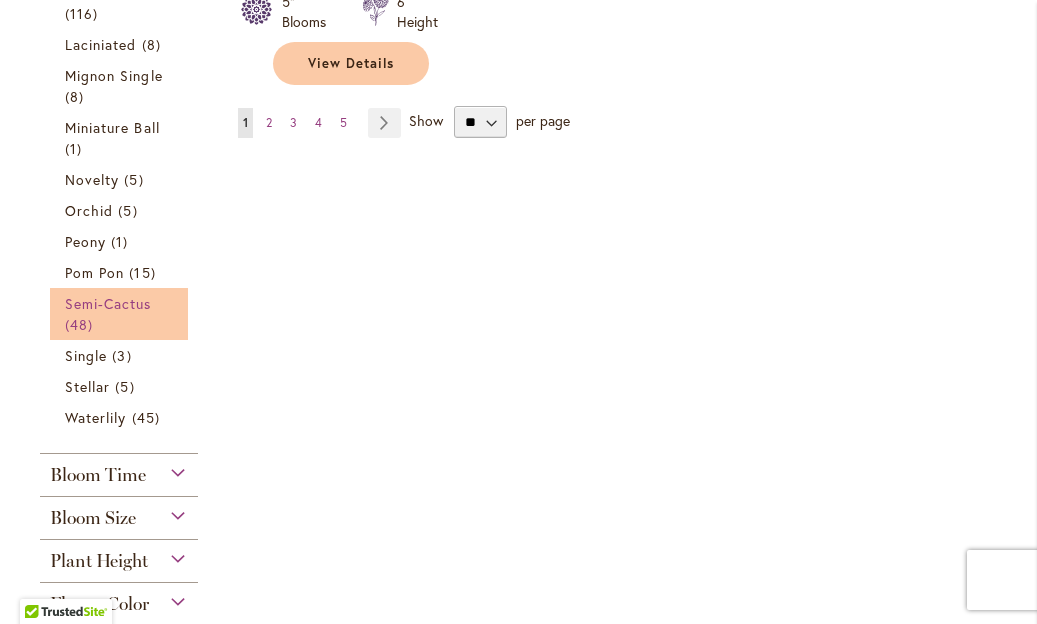 scroll, scrollTop: 2841, scrollLeft: 0, axis: vertical 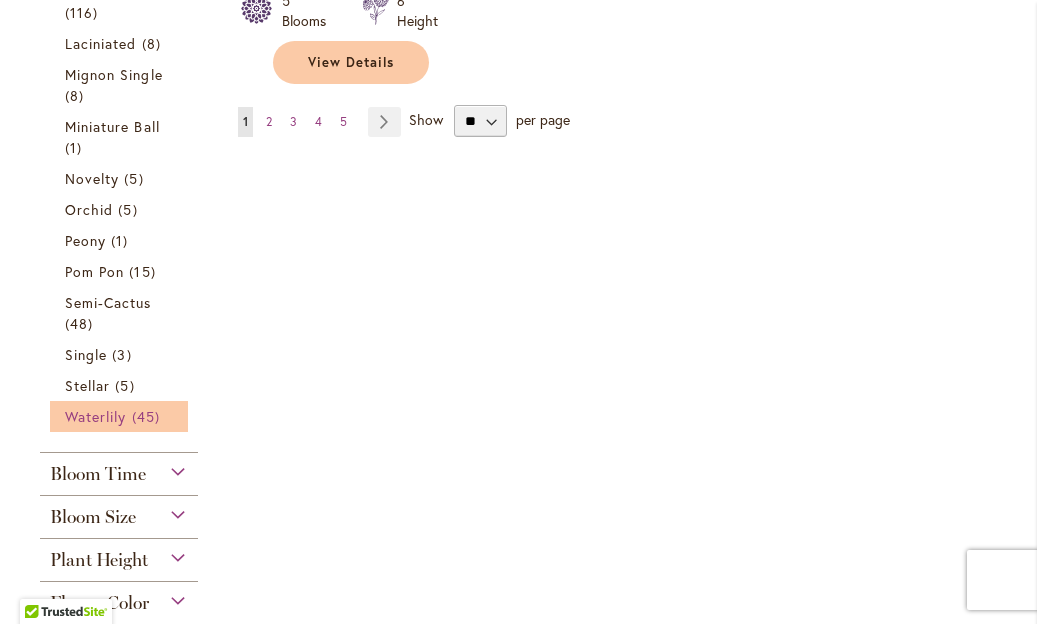 click on "Waterlily
45
items" at bounding box center [121, 416] 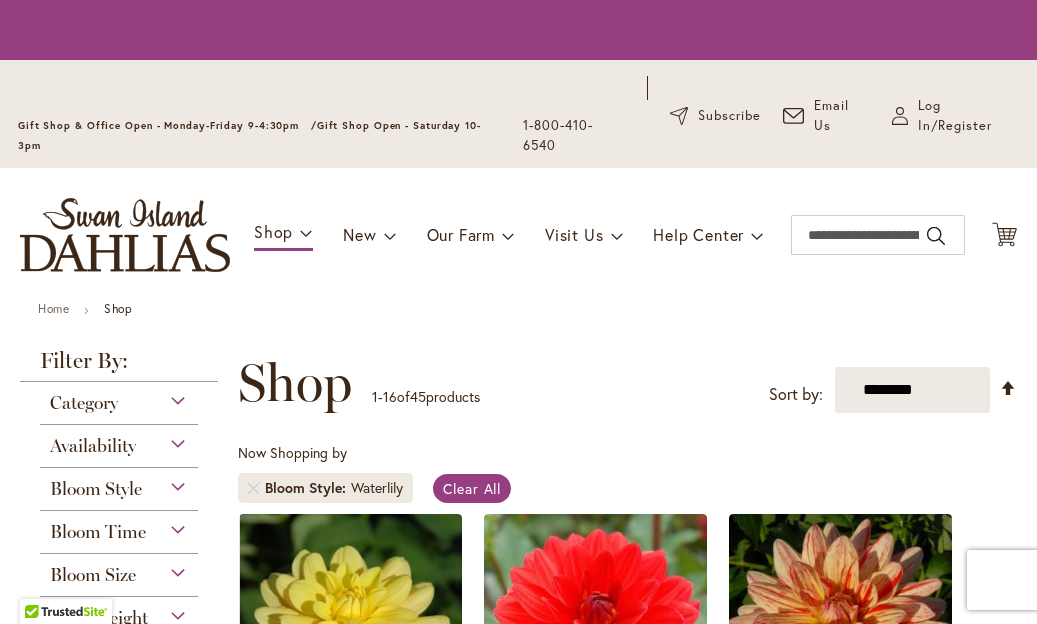 scroll, scrollTop: 0, scrollLeft: 0, axis: both 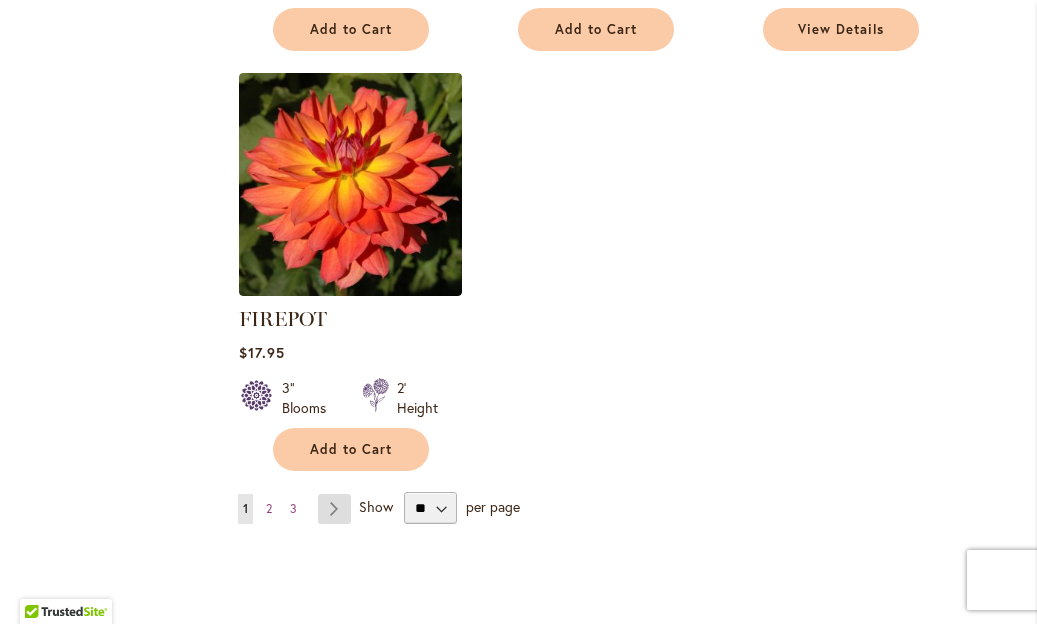 click on "Page
Next" at bounding box center [334, 509] 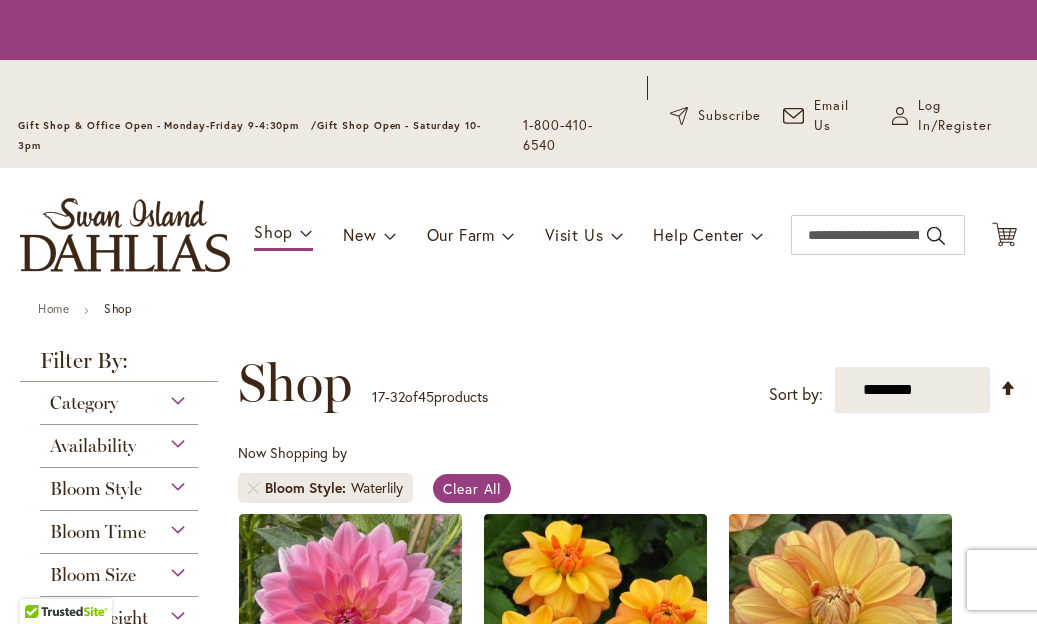 scroll, scrollTop: 0, scrollLeft: 0, axis: both 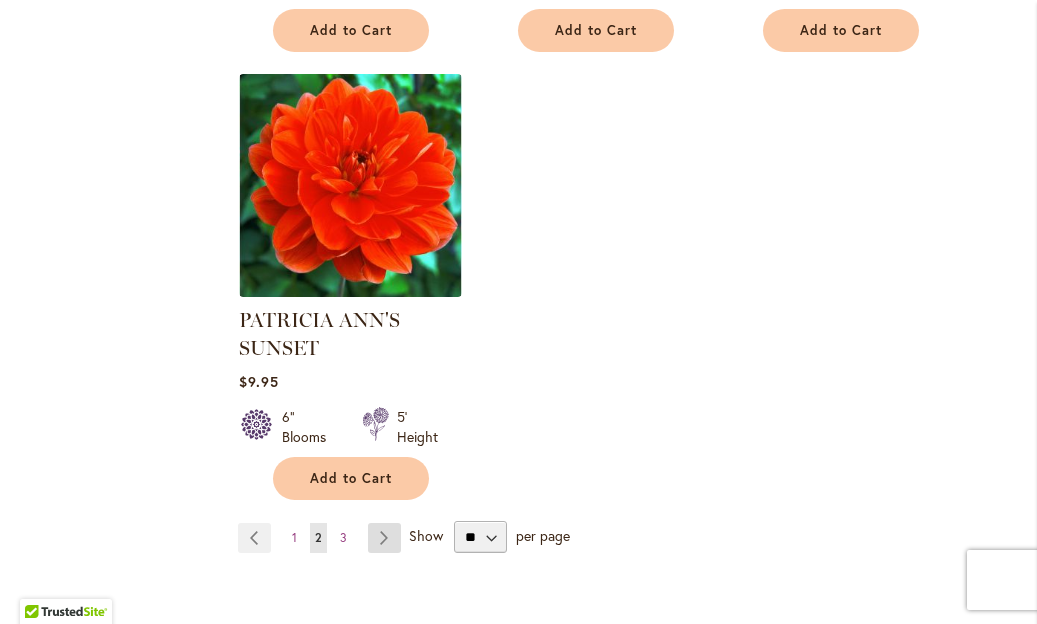 click on "Page
Next" at bounding box center (384, 538) 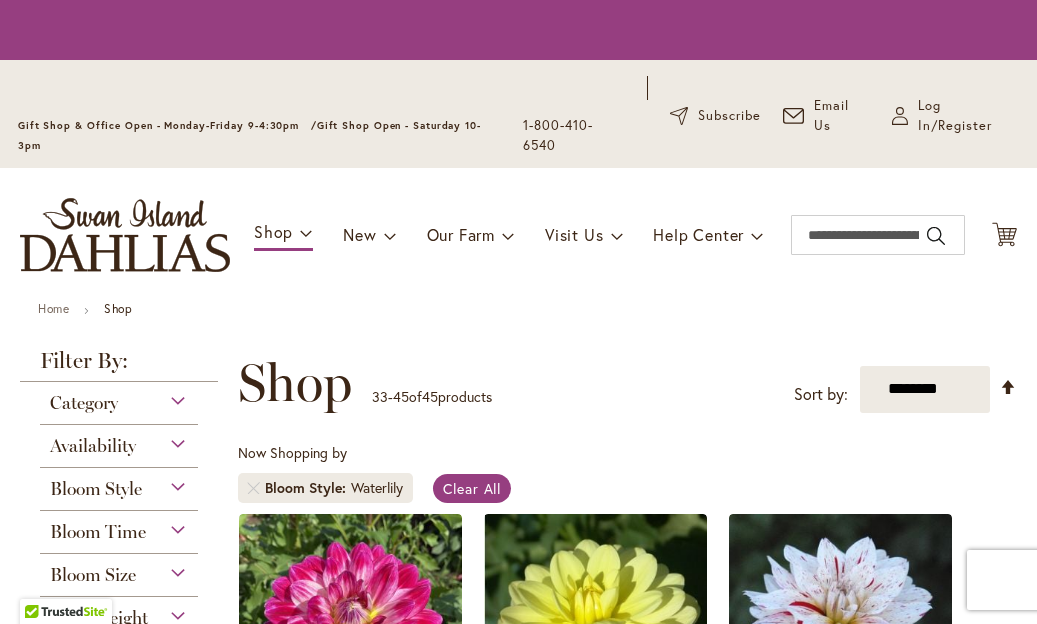 scroll, scrollTop: 0, scrollLeft: 0, axis: both 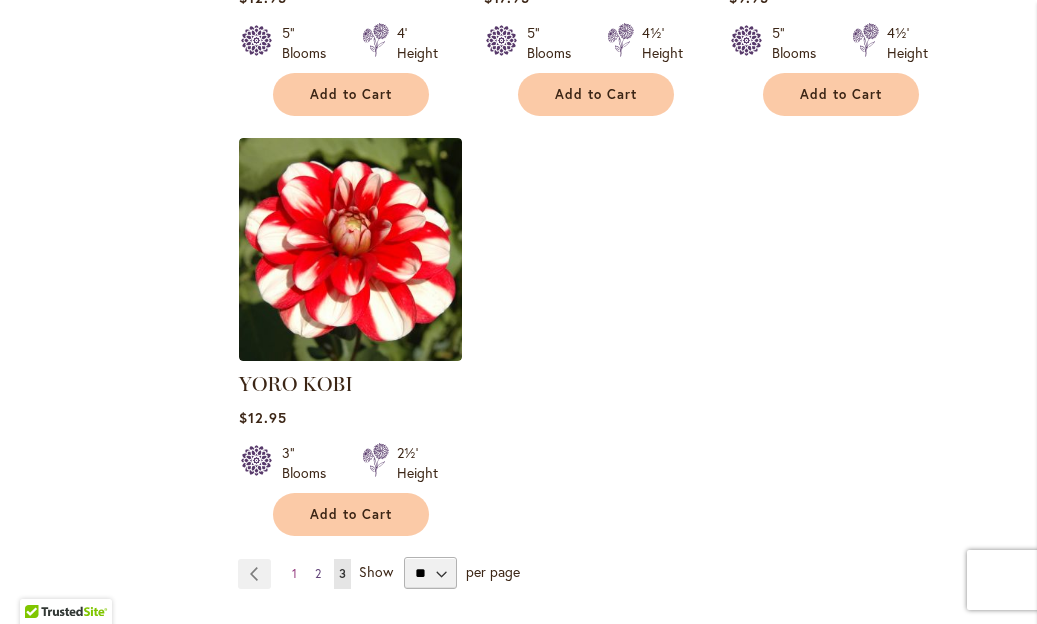 click on "Page
2" at bounding box center (318, 574) 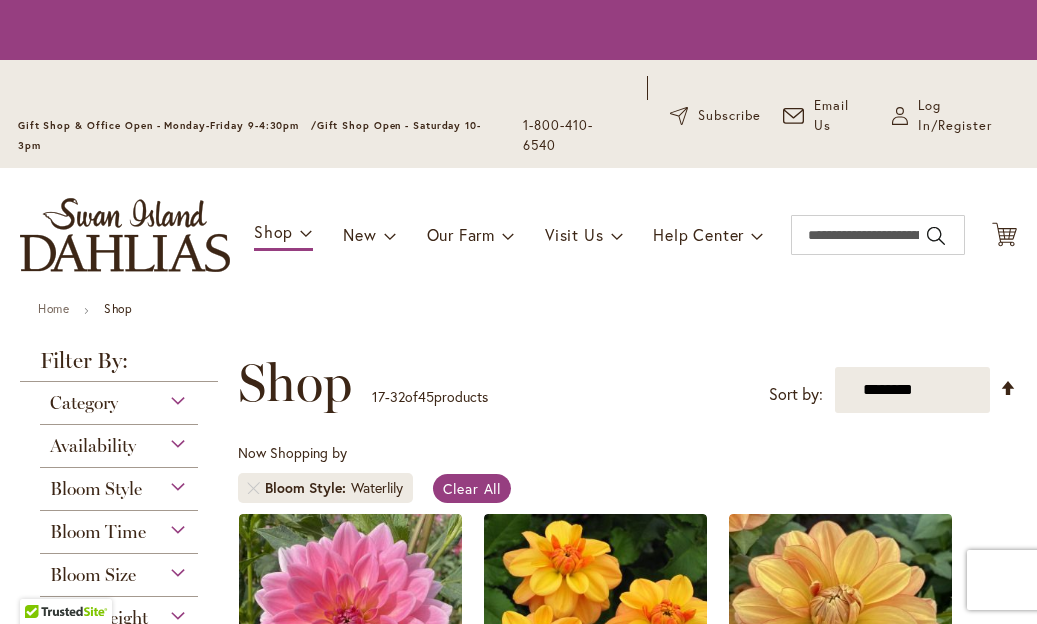 scroll, scrollTop: 0, scrollLeft: 0, axis: both 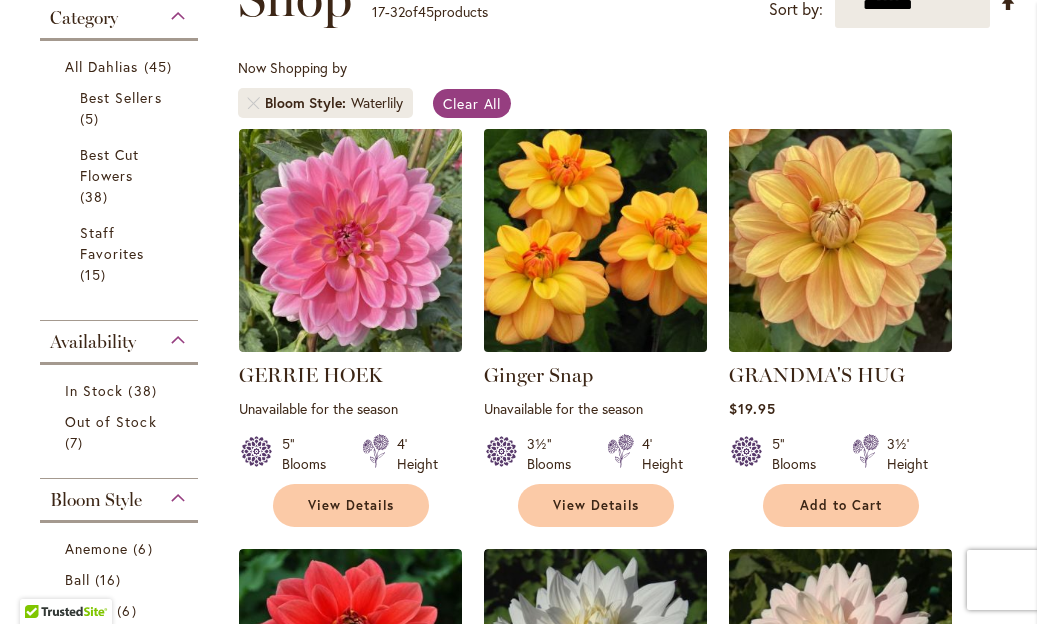 click at bounding box center [595, 240] 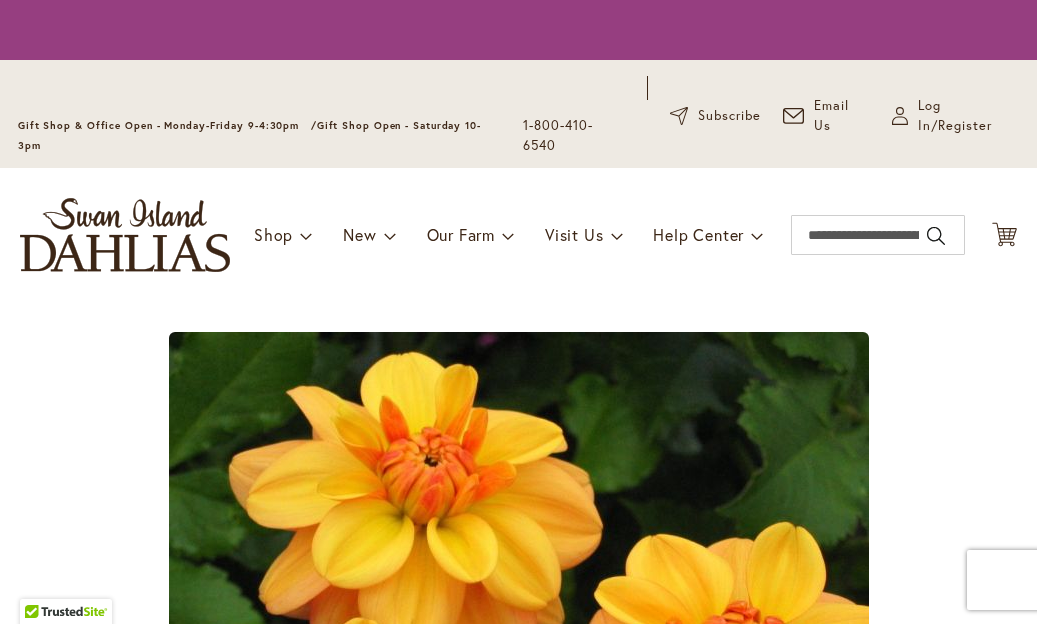 scroll, scrollTop: 0, scrollLeft: 0, axis: both 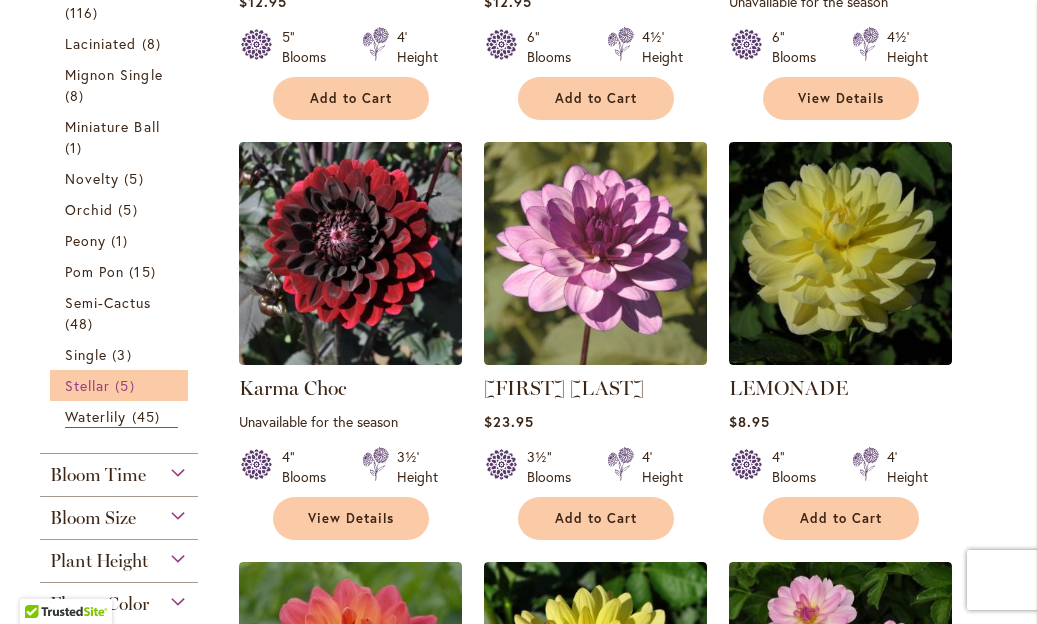 click on "Stellar" at bounding box center (87, 385) 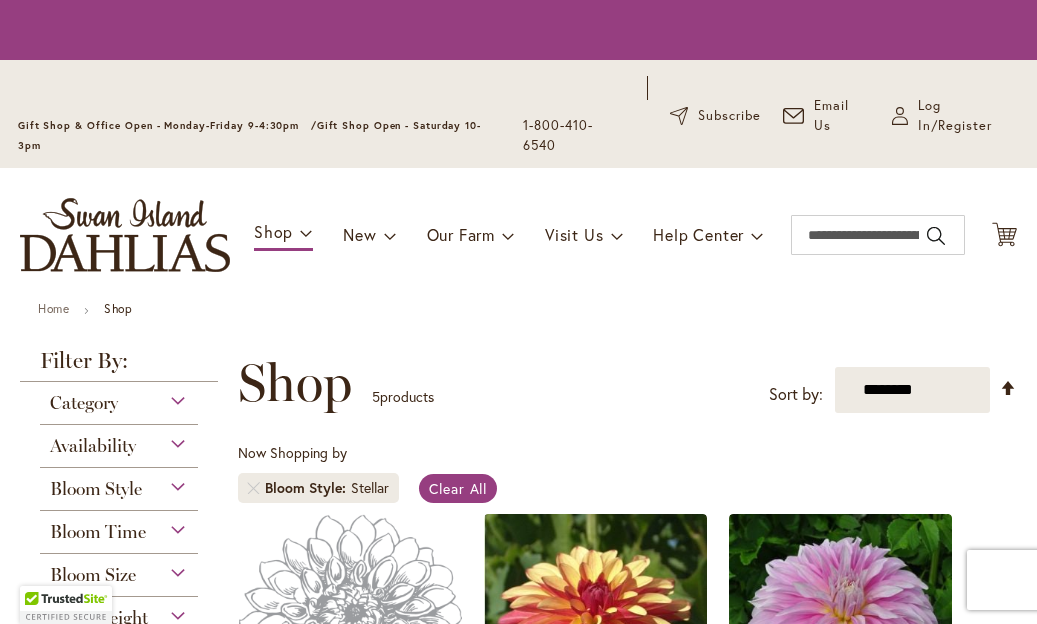 scroll, scrollTop: 0, scrollLeft: 0, axis: both 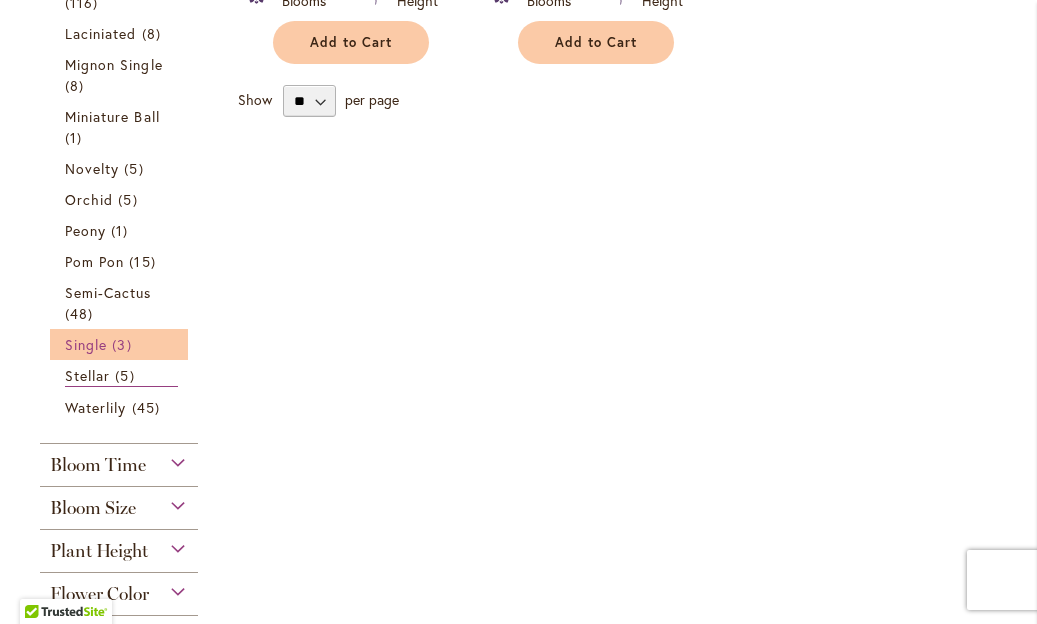 click on "Single
3
items" at bounding box center (121, 344) 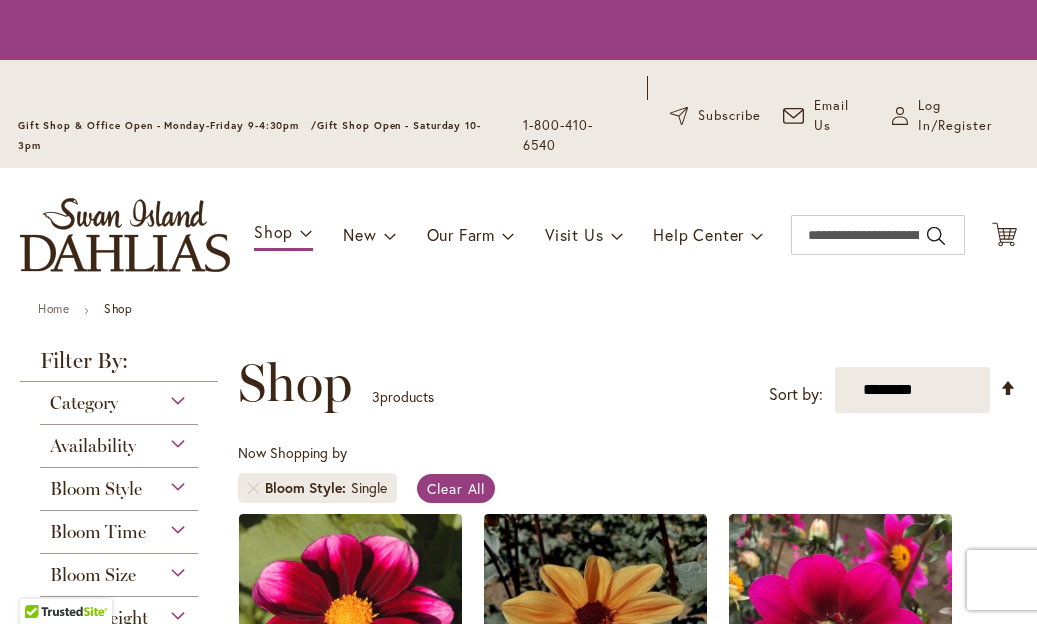 scroll, scrollTop: 0, scrollLeft: 0, axis: both 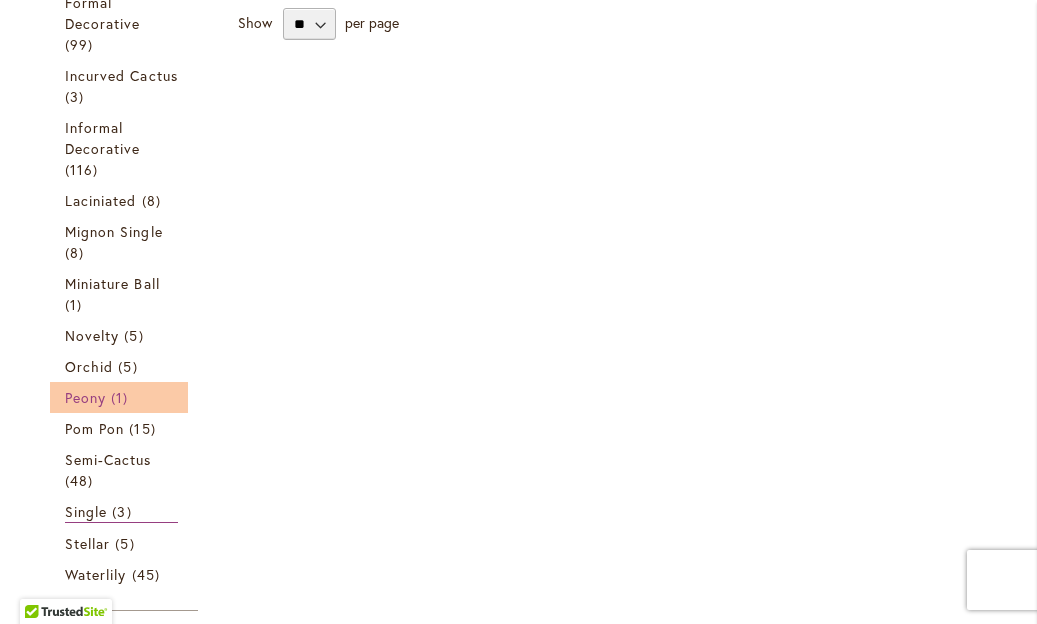click on "Peony
1
item" at bounding box center (121, 397) 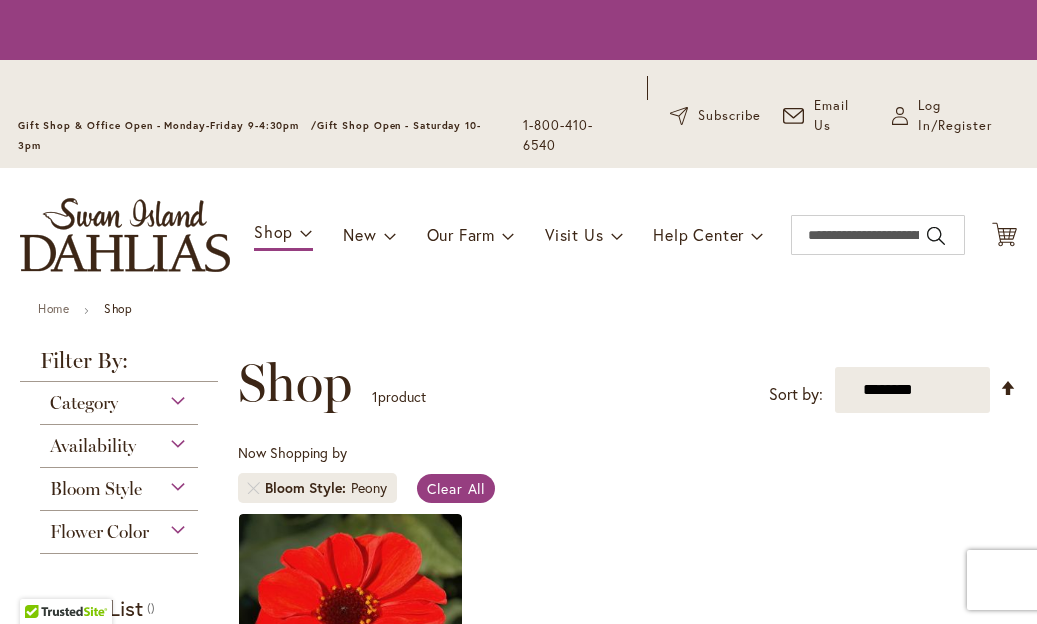 scroll, scrollTop: 0, scrollLeft: 0, axis: both 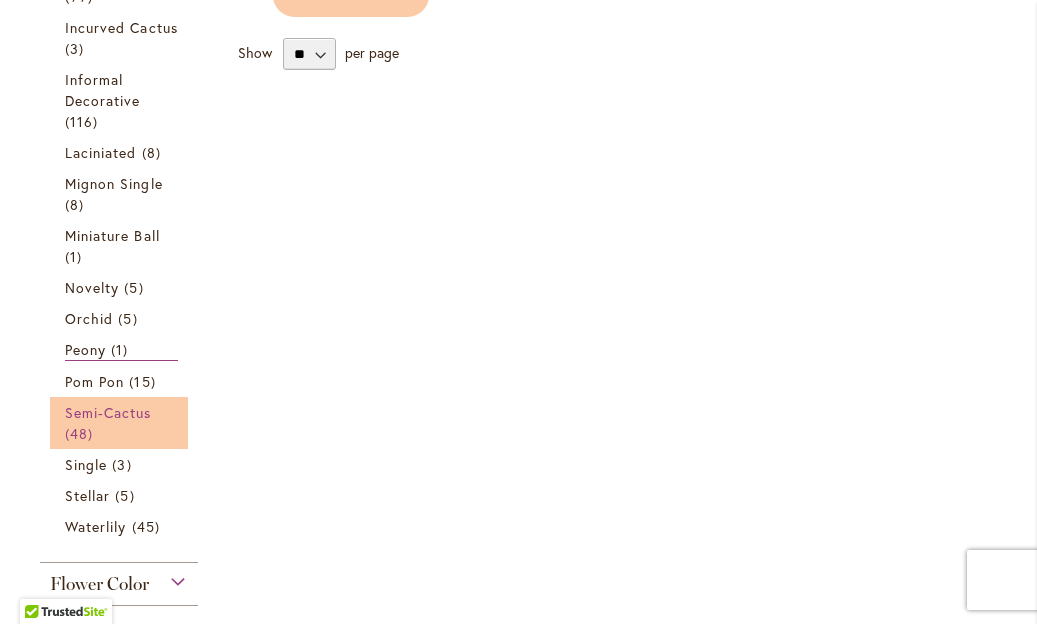 click on "Semi-Cactus" at bounding box center (108, 412) 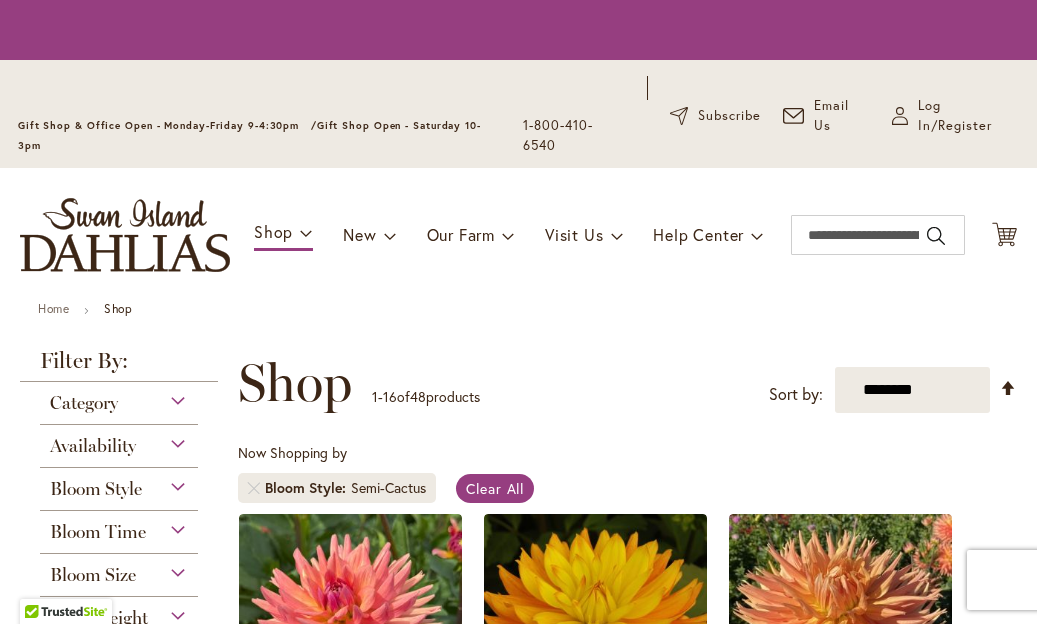 scroll, scrollTop: 0, scrollLeft: 0, axis: both 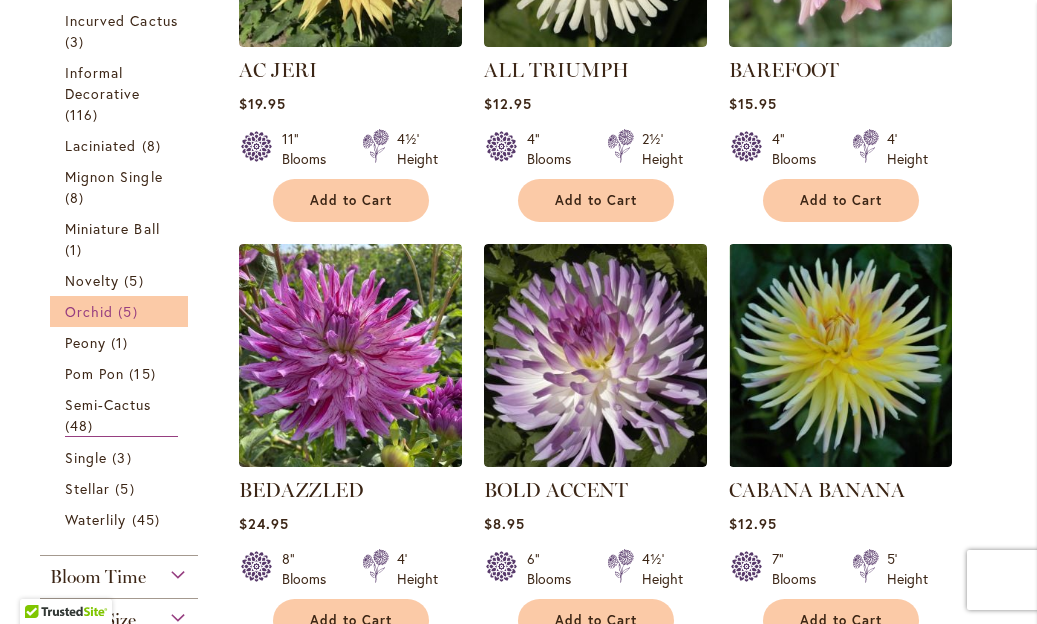 click on "Orchid" at bounding box center [89, 311] 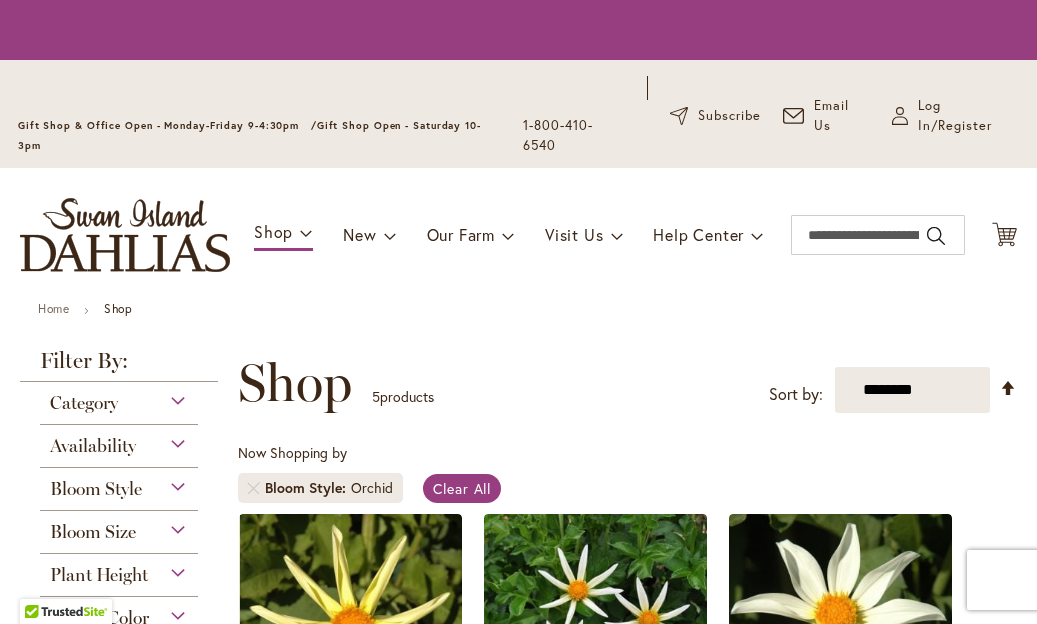 scroll, scrollTop: 0, scrollLeft: 0, axis: both 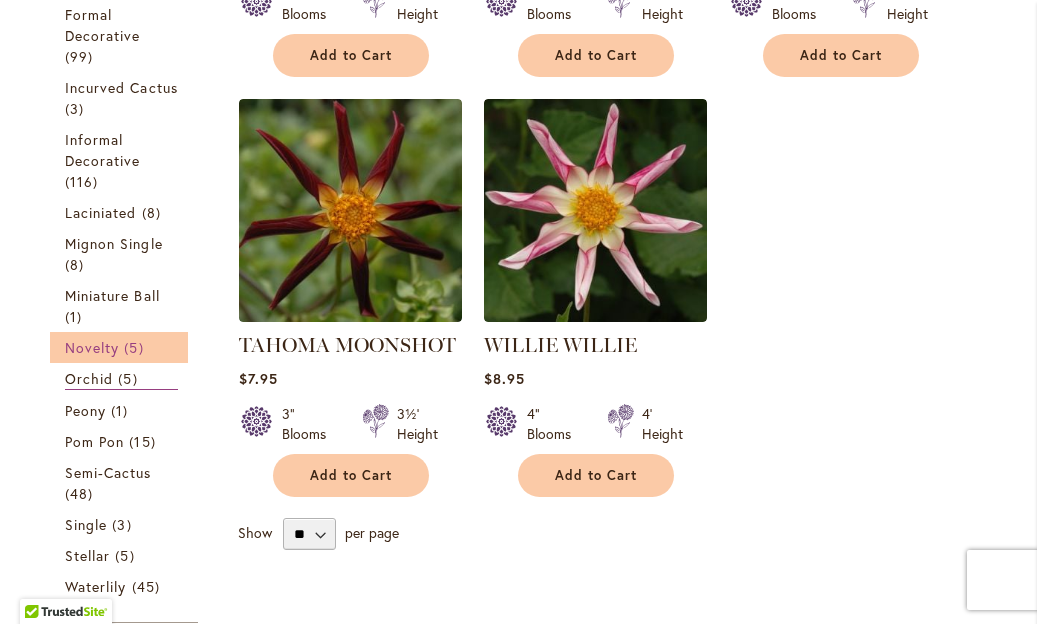 click on "Novelty
5
items" at bounding box center [121, 347] 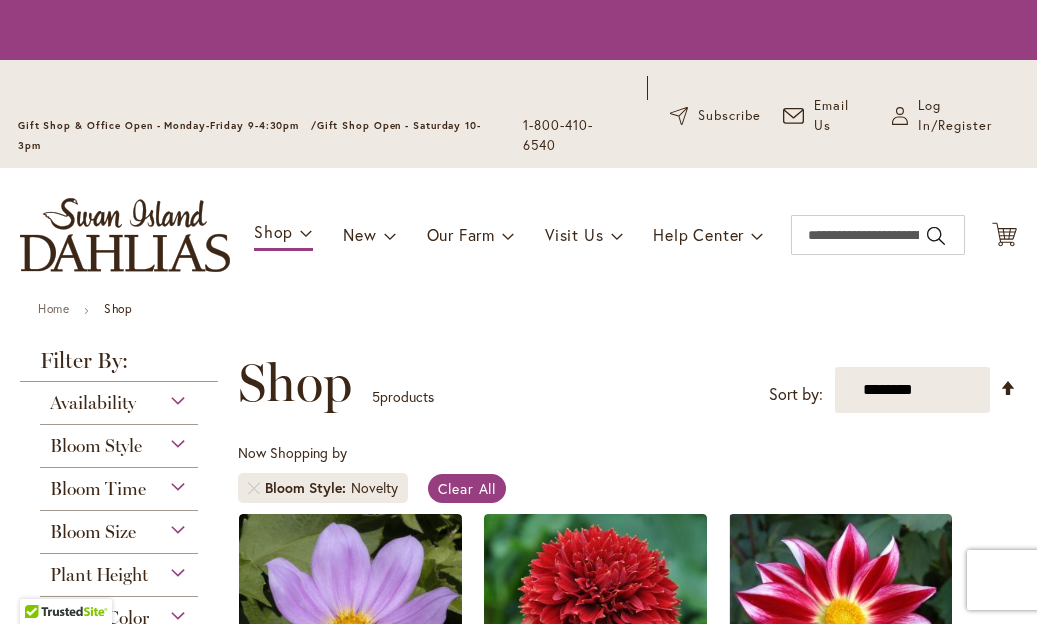 scroll, scrollTop: 0, scrollLeft: 0, axis: both 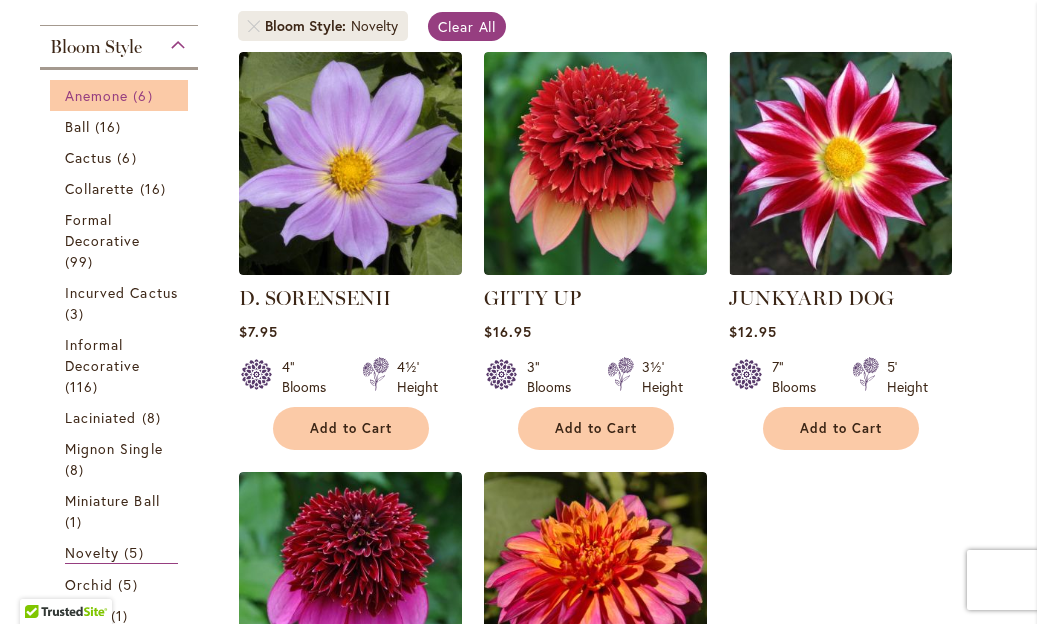 click on "Anemone" at bounding box center (96, 95) 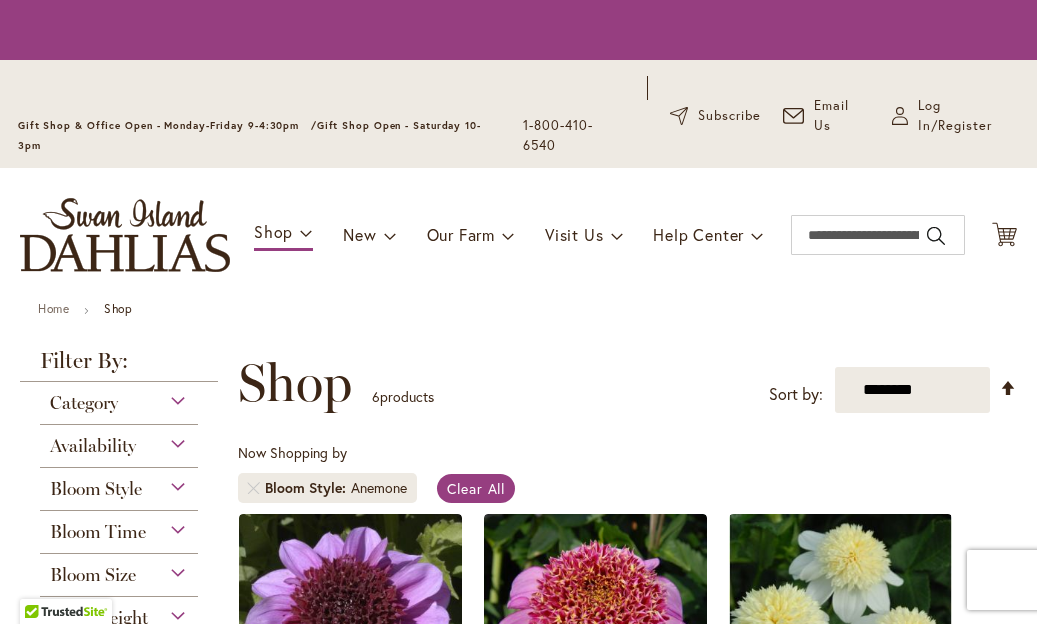 scroll, scrollTop: 0, scrollLeft: 0, axis: both 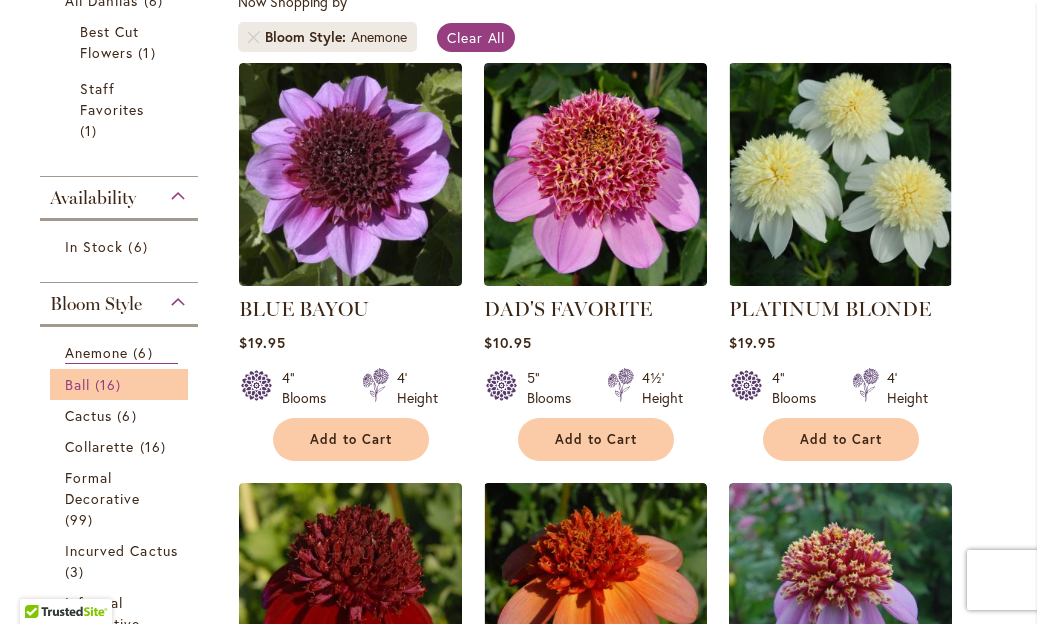 click on "Ball" at bounding box center [77, 384] 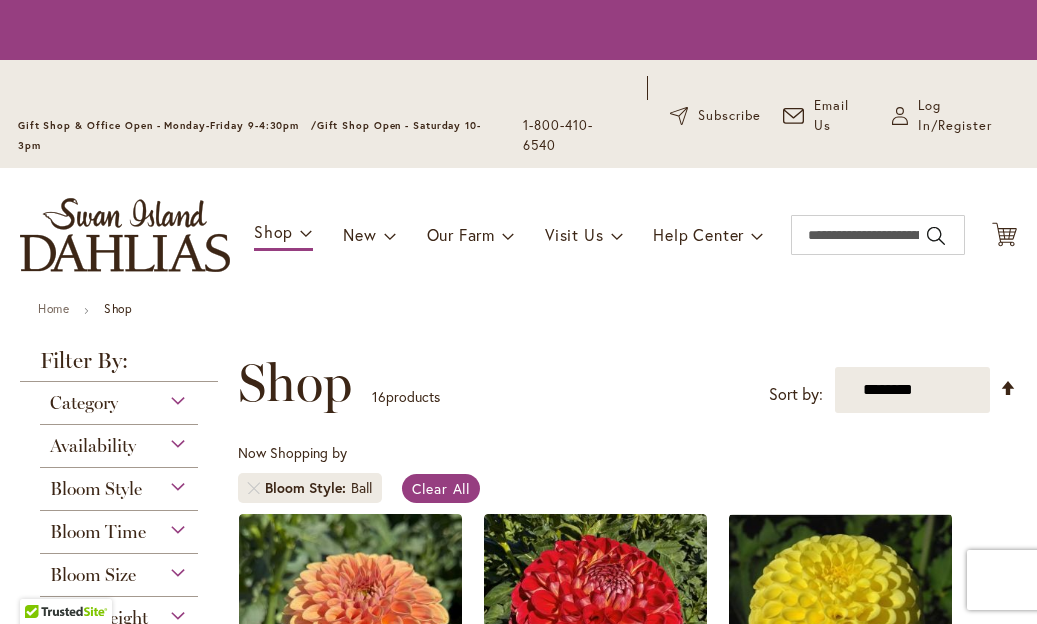 scroll, scrollTop: 0, scrollLeft: 0, axis: both 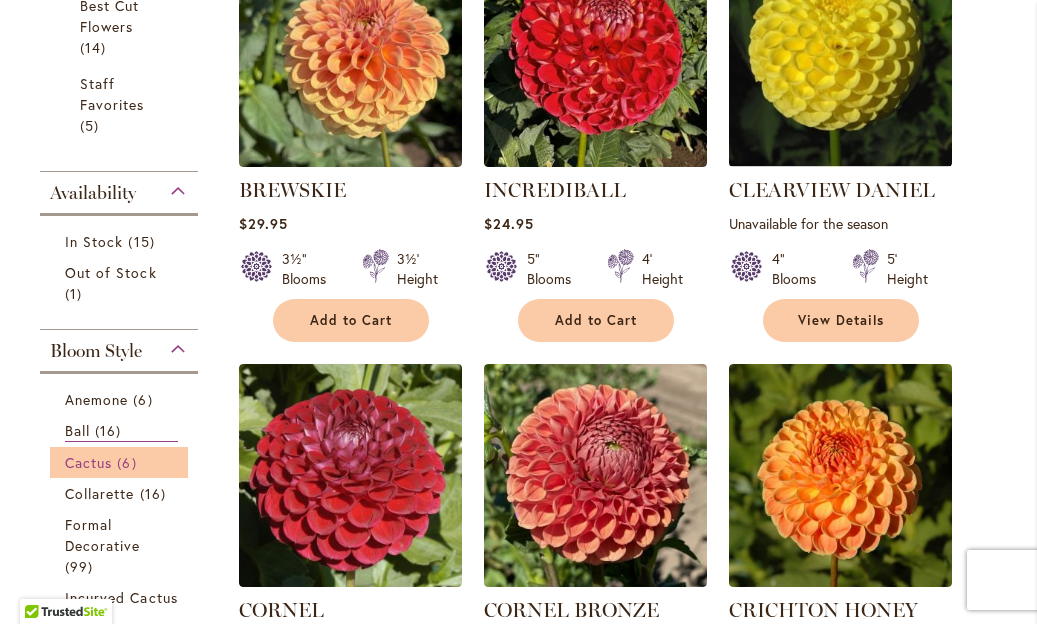click on "Cactus" at bounding box center [88, 462] 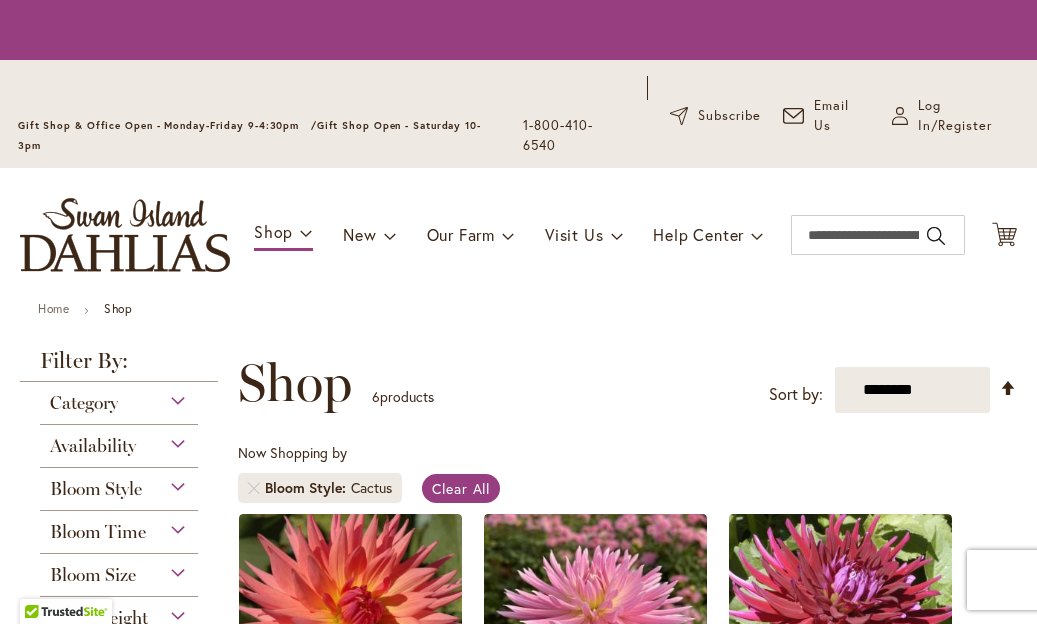 scroll, scrollTop: 0, scrollLeft: 0, axis: both 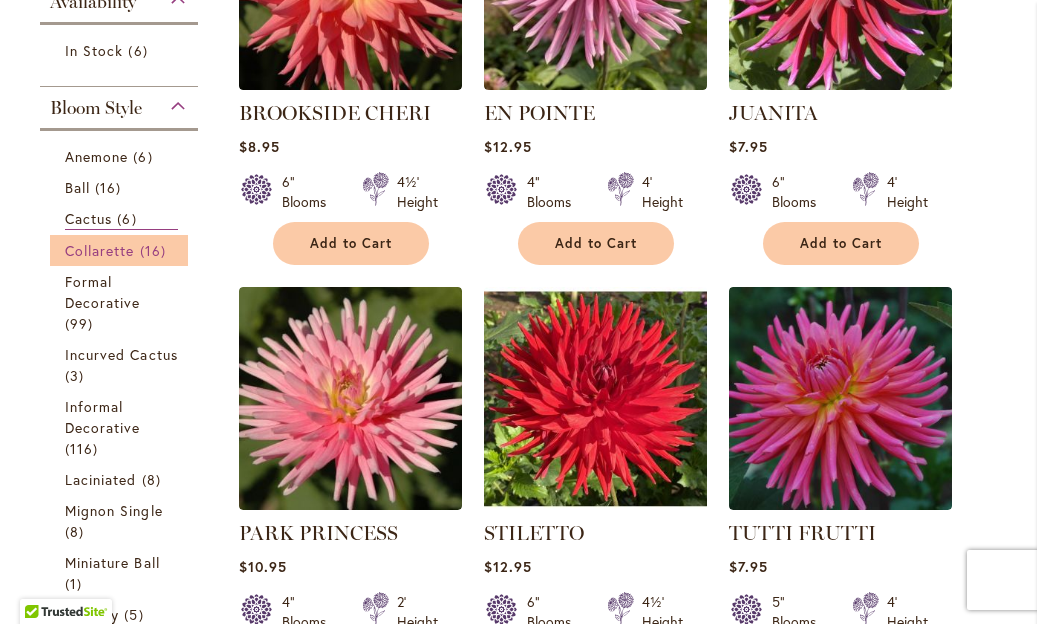 click on "Collarette" at bounding box center [100, 250] 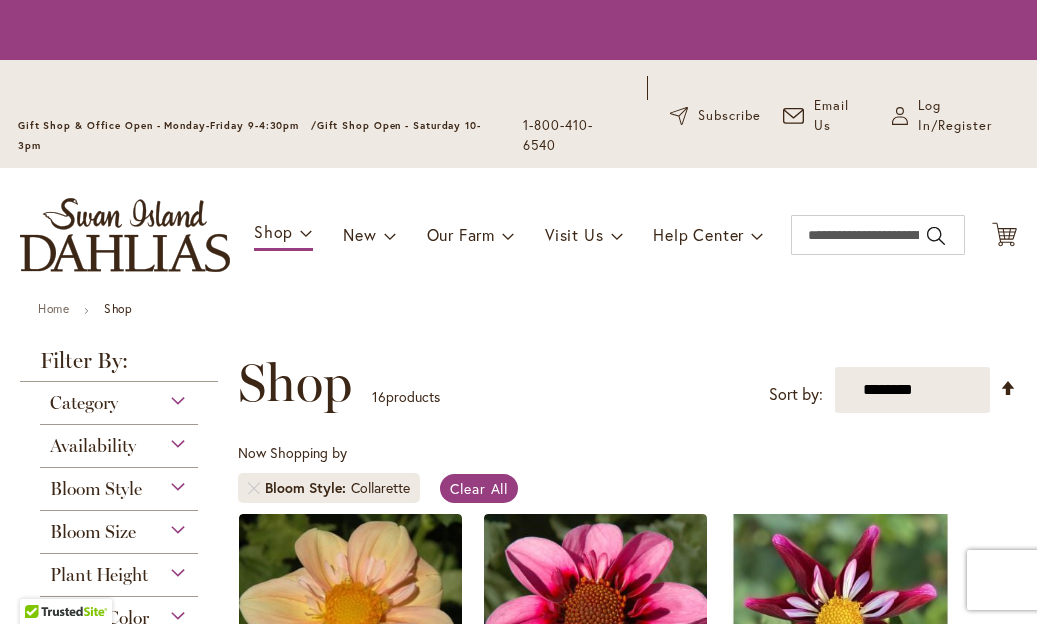 scroll, scrollTop: 0, scrollLeft: 0, axis: both 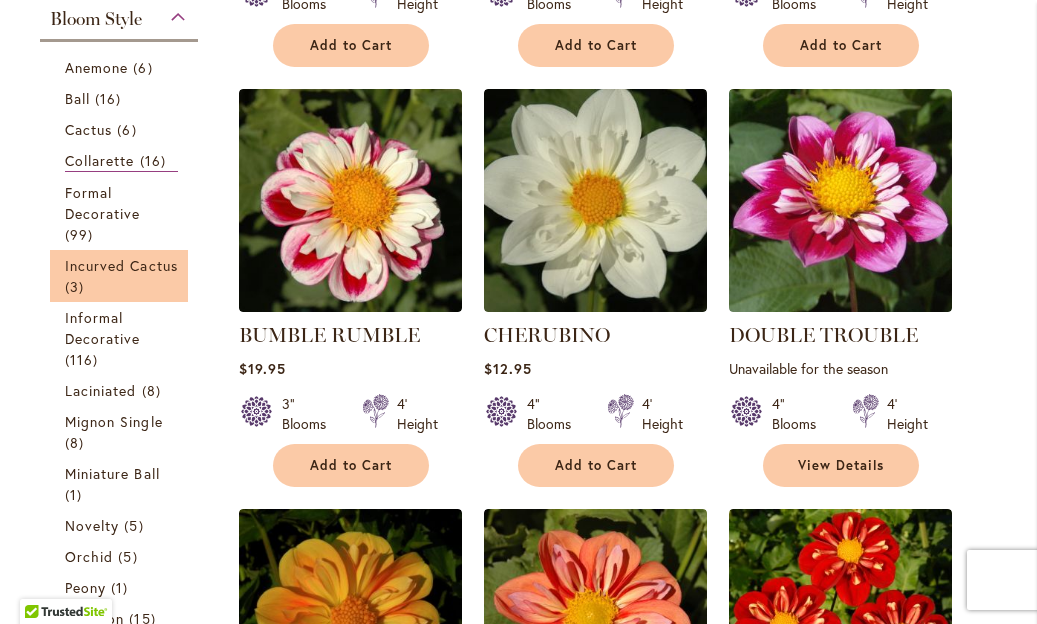 click on "Incurved Cactus
3
items" at bounding box center [119, 276] 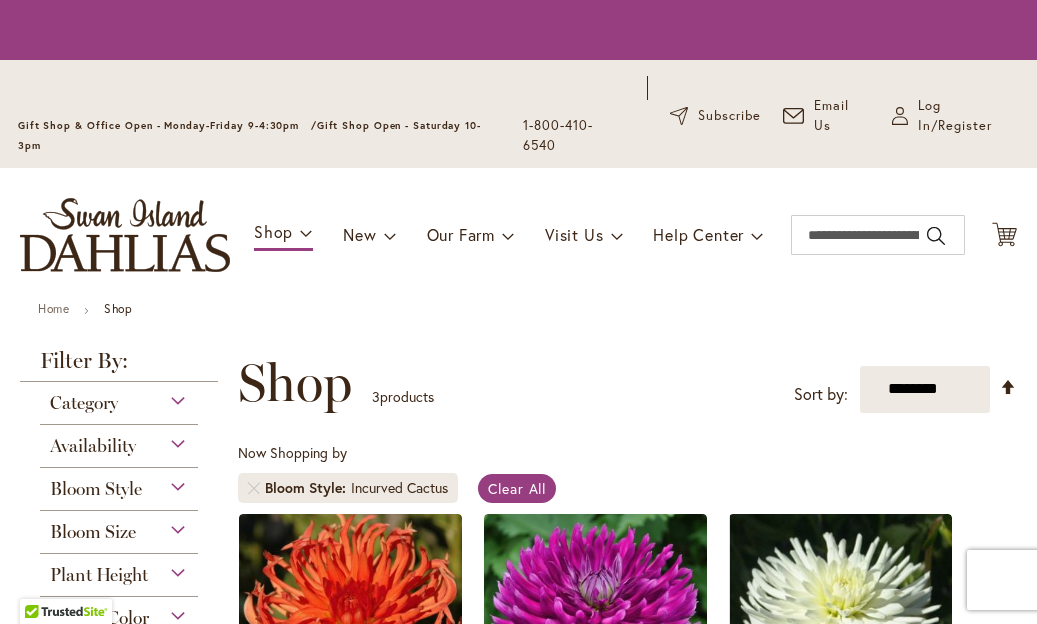 scroll, scrollTop: 0, scrollLeft: 0, axis: both 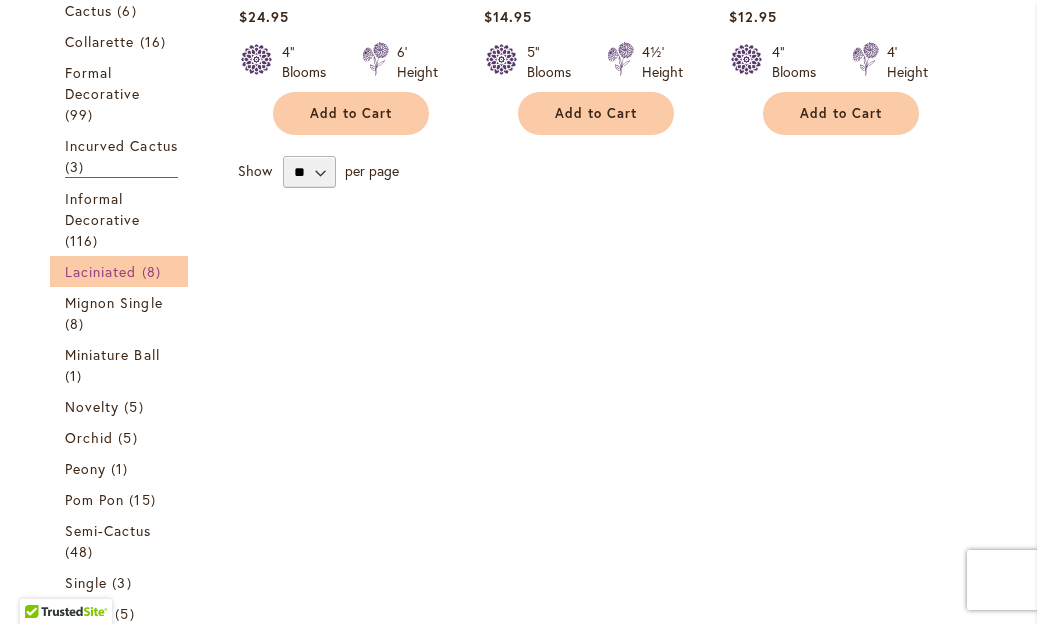 click on "Laciniated" at bounding box center [101, 271] 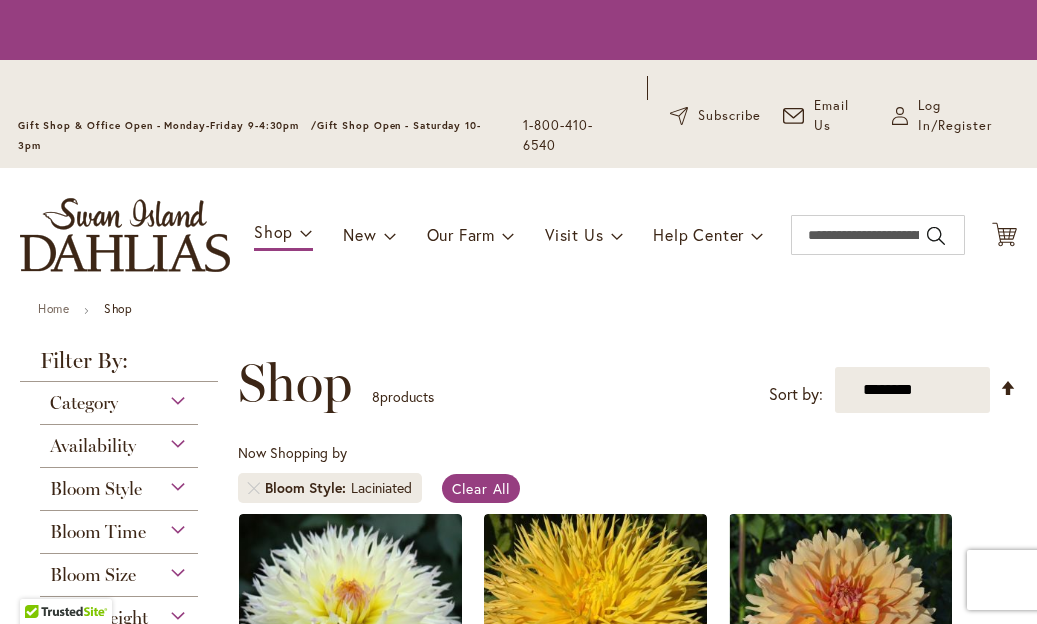 scroll, scrollTop: 0, scrollLeft: 0, axis: both 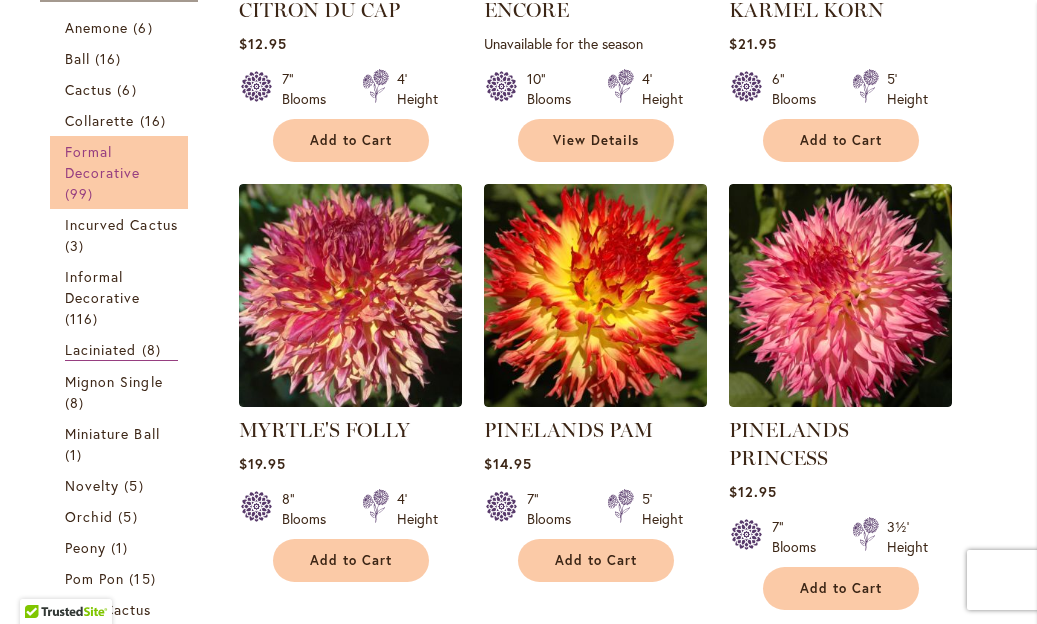 click on "Formal Decorative
99
items" at bounding box center [121, 172] 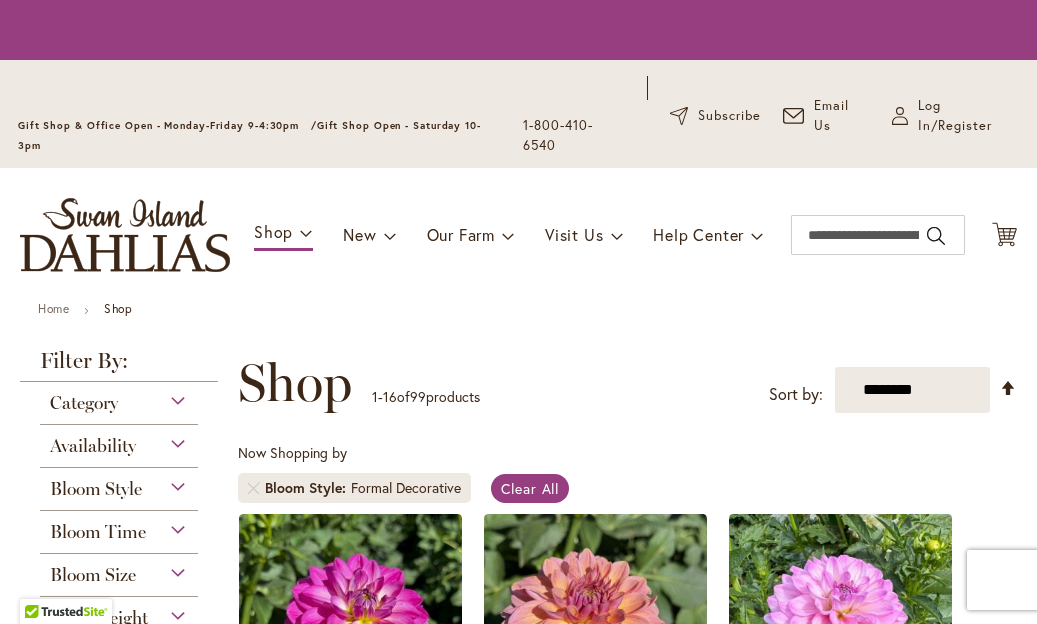 scroll, scrollTop: 0, scrollLeft: 0, axis: both 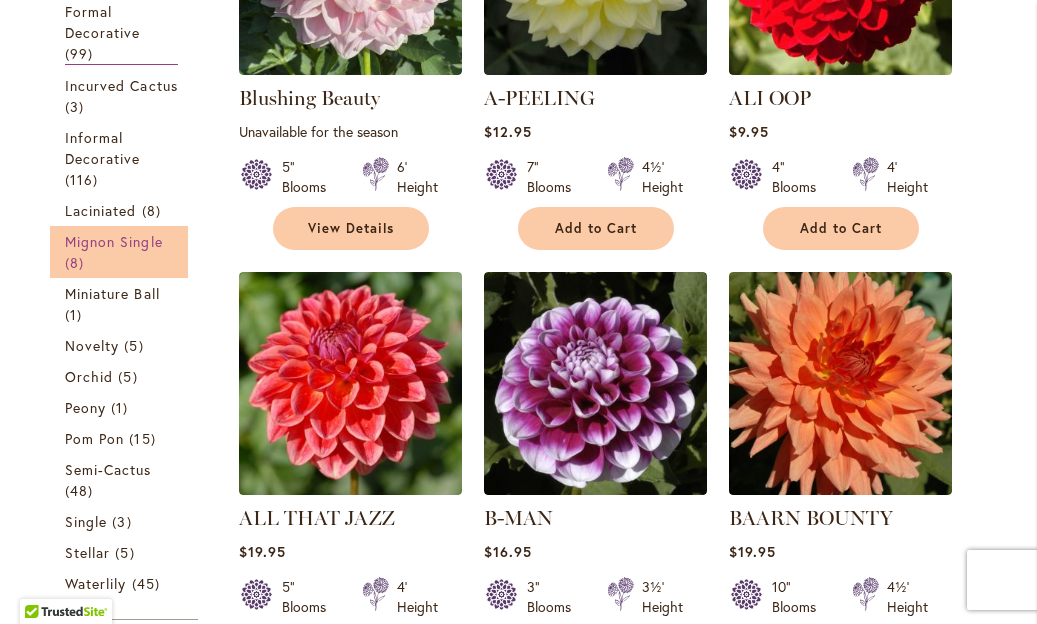 click on "Mignon Single" at bounding box center [114, 241] 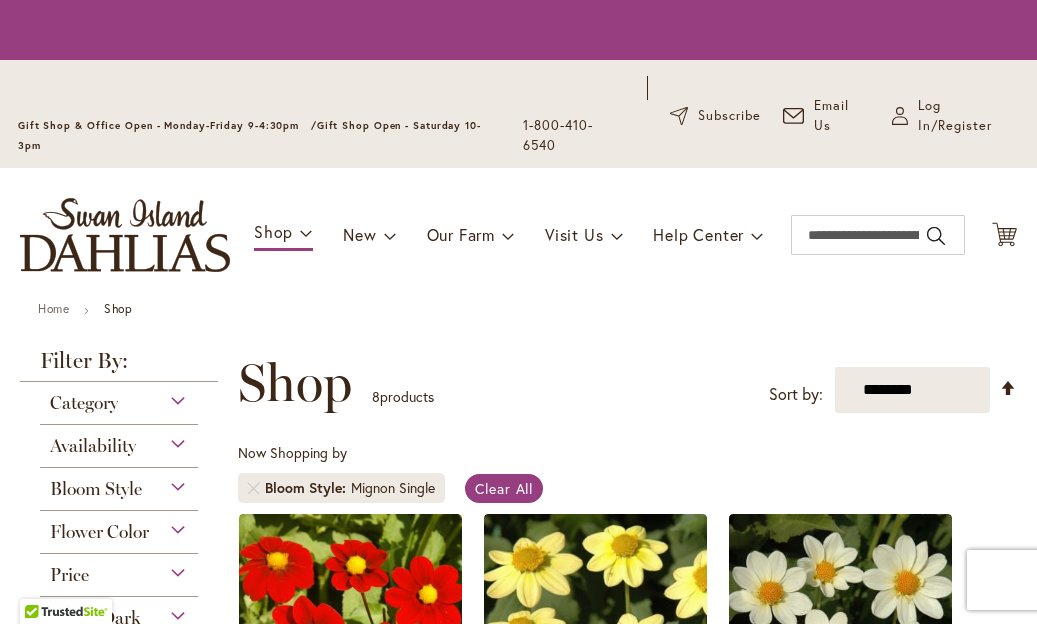 scroll, scrollTop: 0, scrollLeft: 0, axis: both 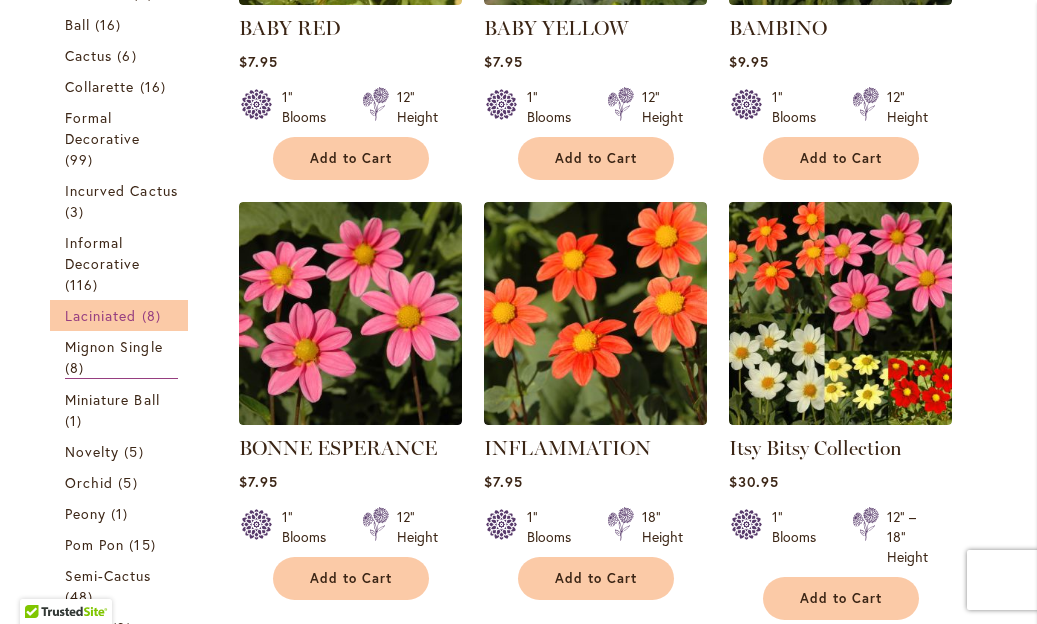 click on "Laciniated" at bounding box center (101, 315) 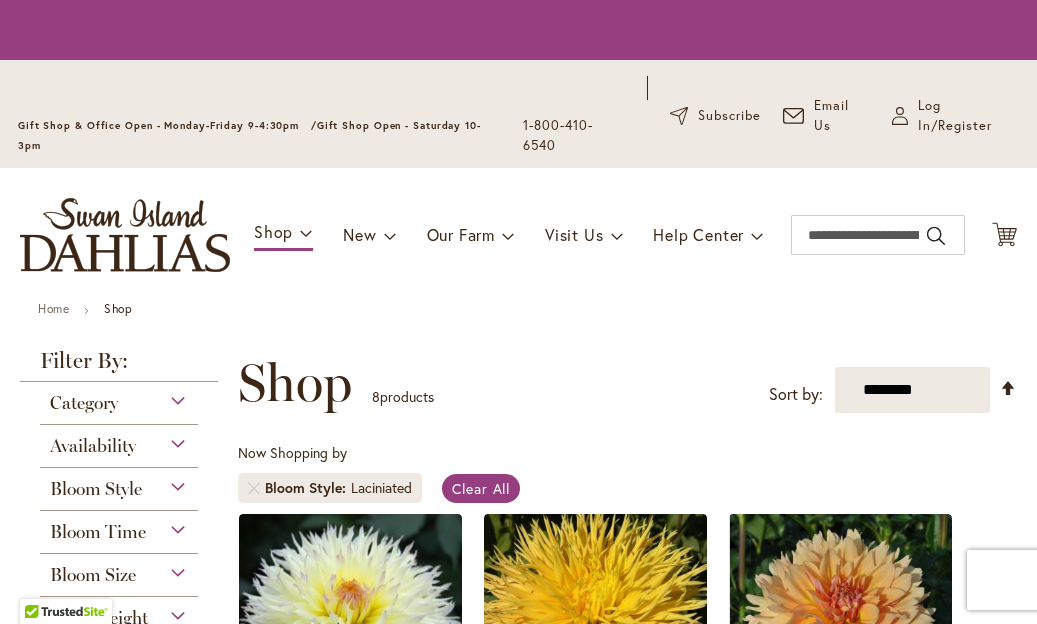 scroll, scrollTop: 0, scrollLeft: 0, axis: both 